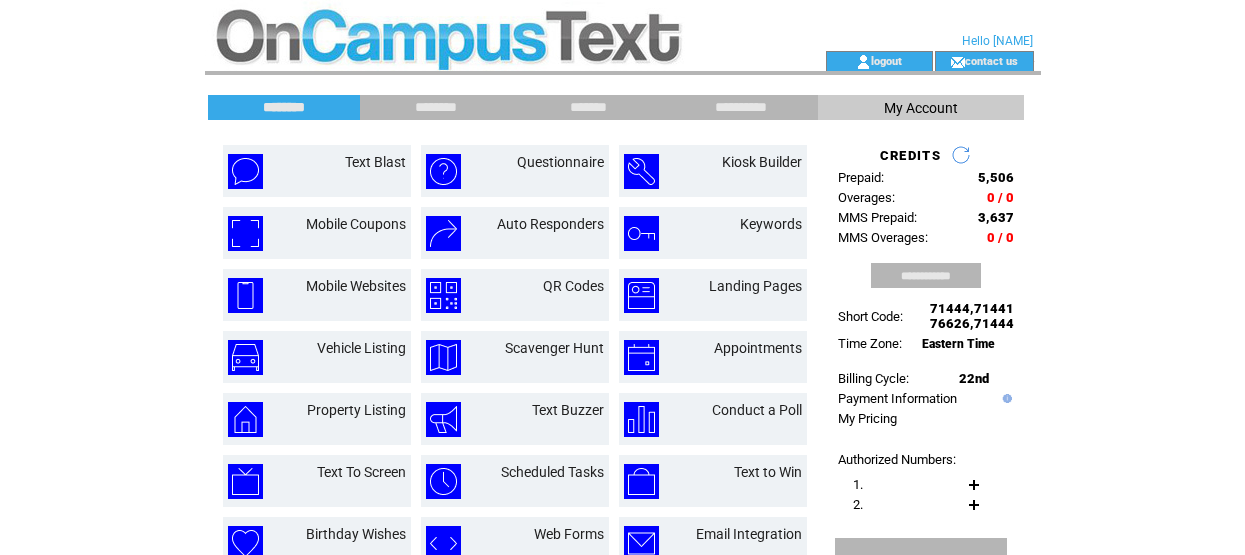 scroll, scrollTop: 0, scrollLeft: 0, axis: both 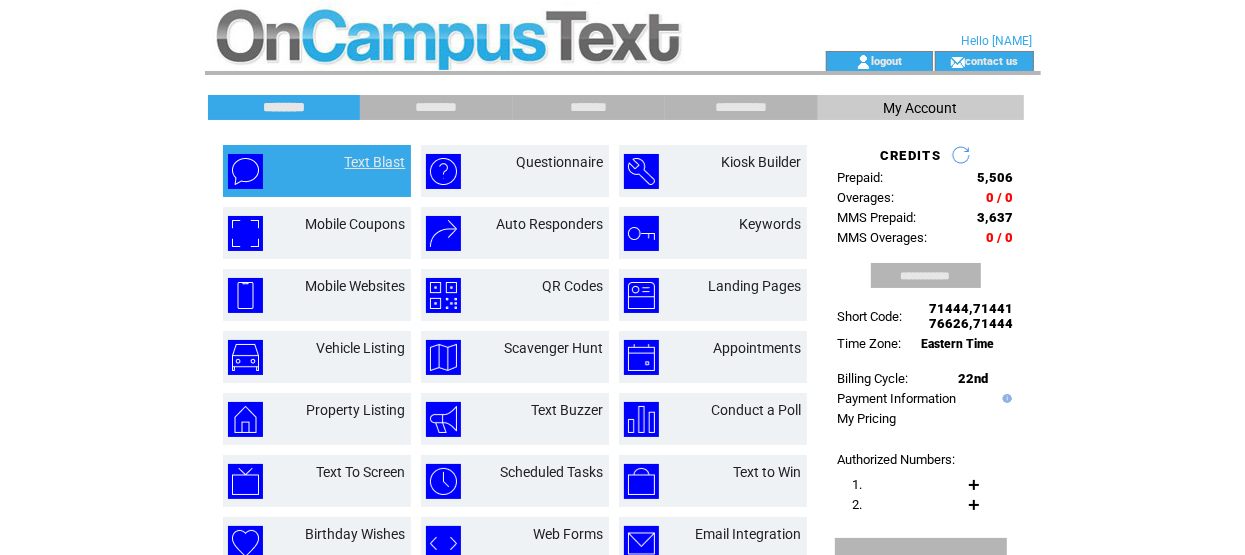 click on "Text Blast" at bounding box center [375, 162] 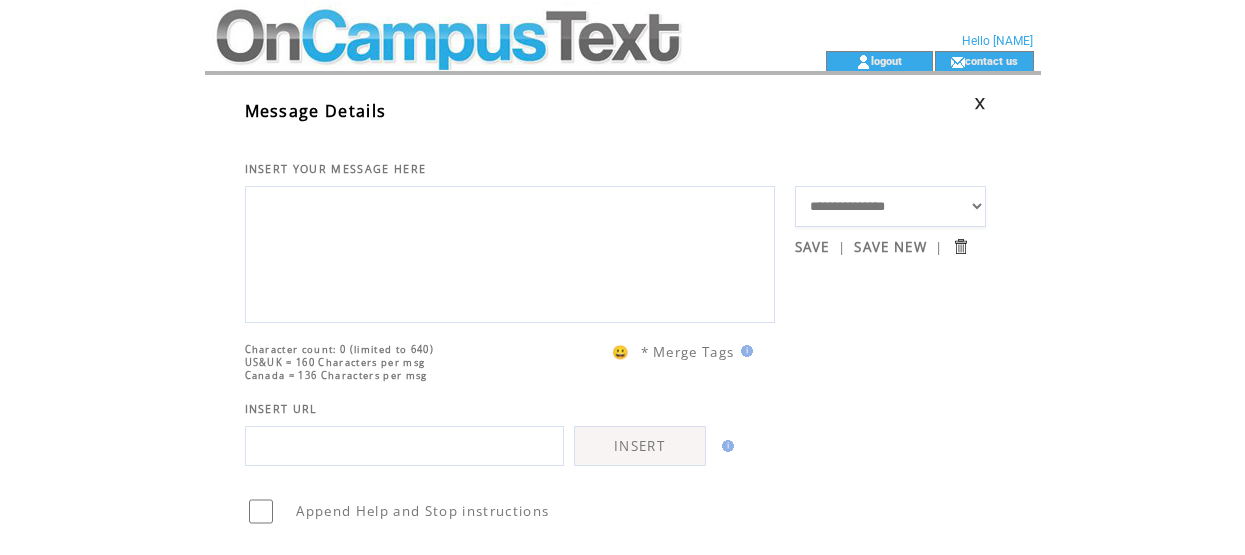 scroll, scrollTop: 0, scrollLeft: 0, axis: both 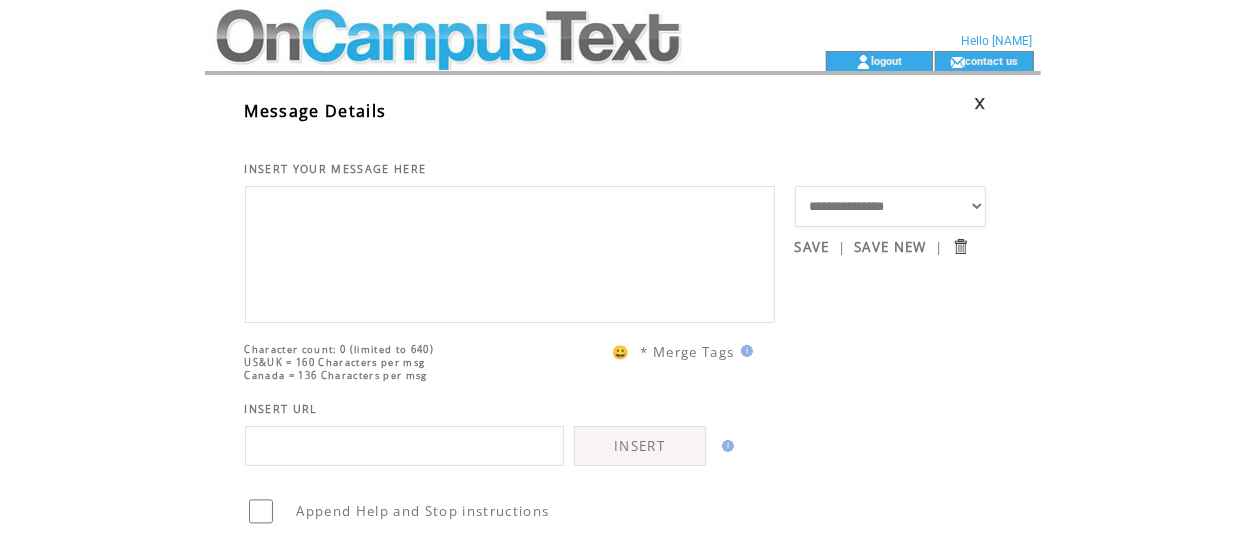 click at bounding box center (510, 252) 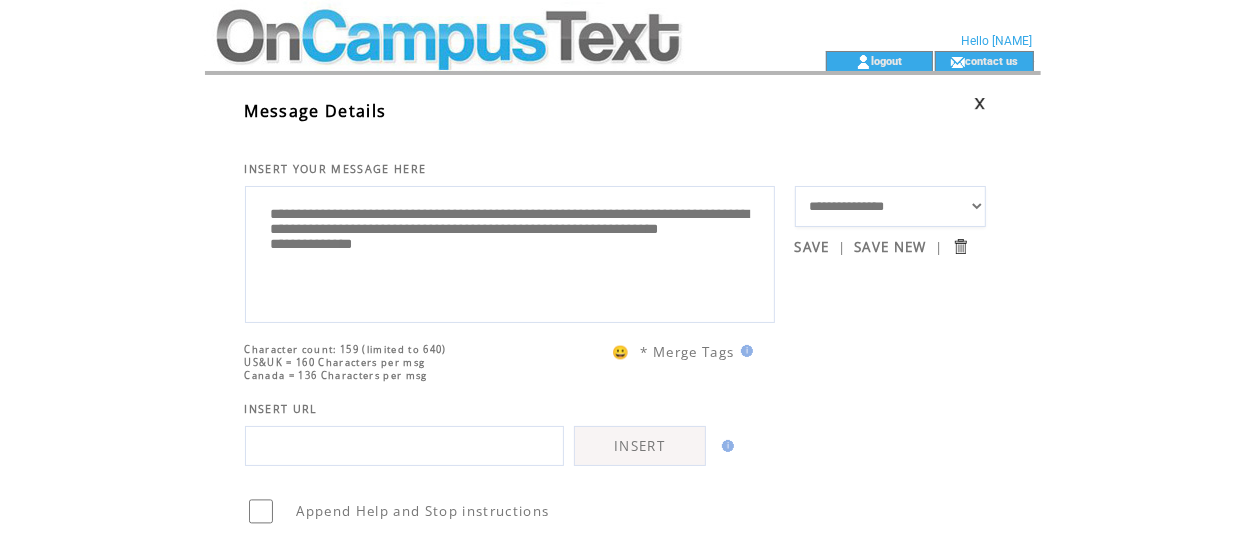 drag, startPoint x: 562, startPoint y: 258, endPoint x: 269, endPoint y: 261, distance: 293.01535 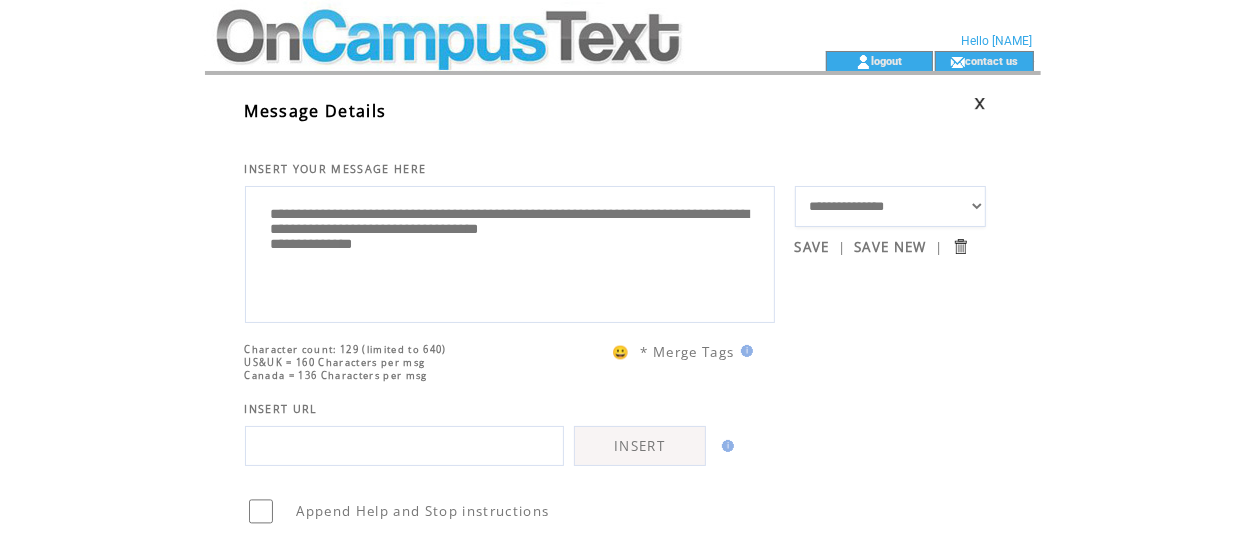 type on "**********" 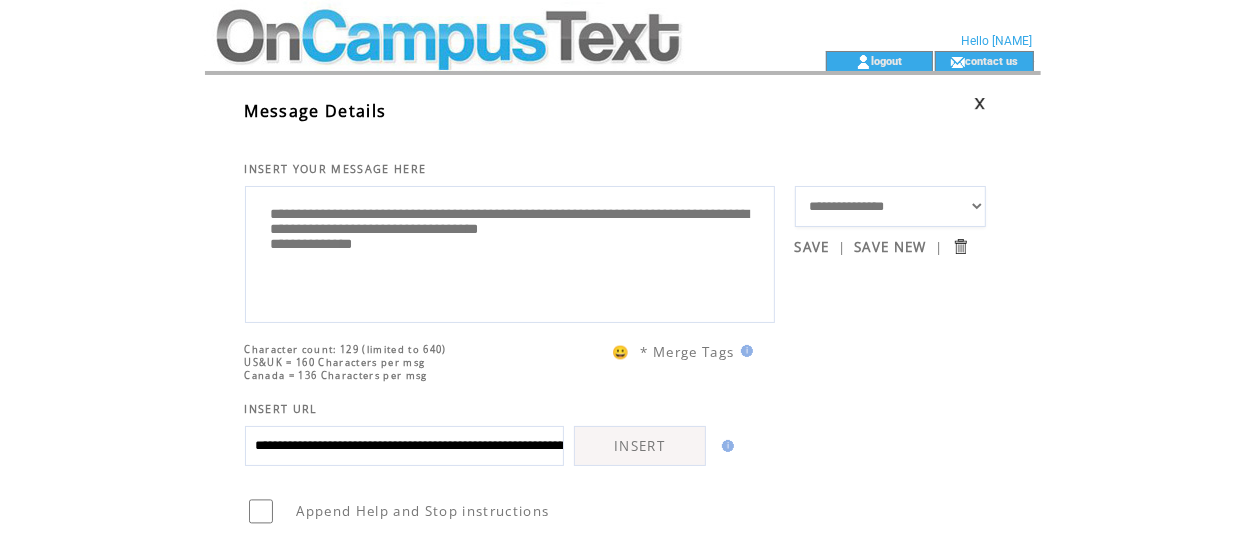 scroll, scrollTop: 0, scrollLeft: 567, axis: horizontal 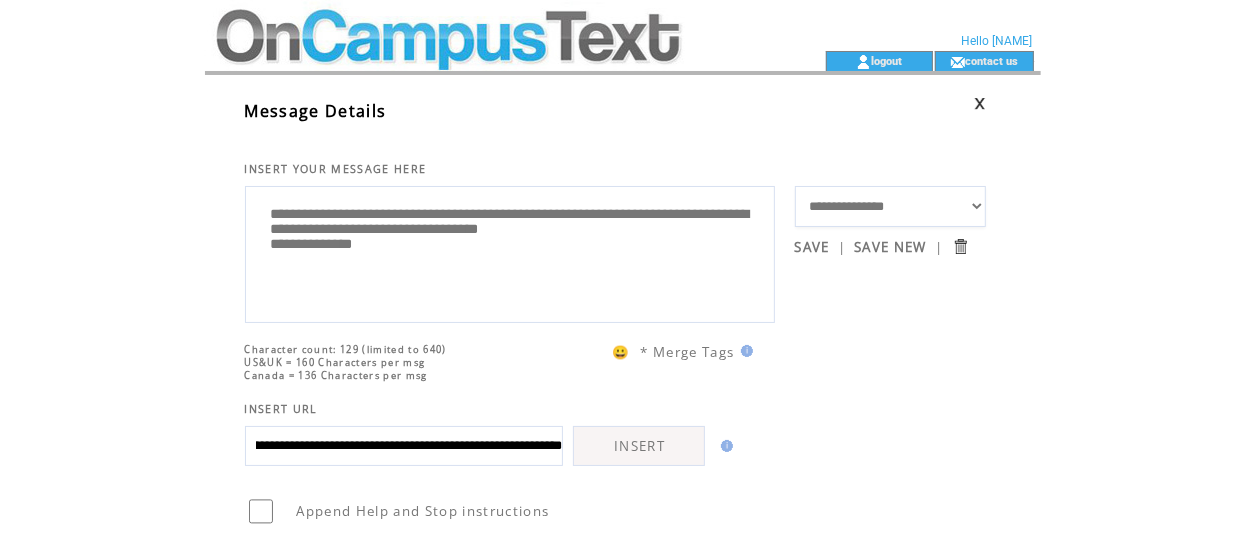 type on "**********" 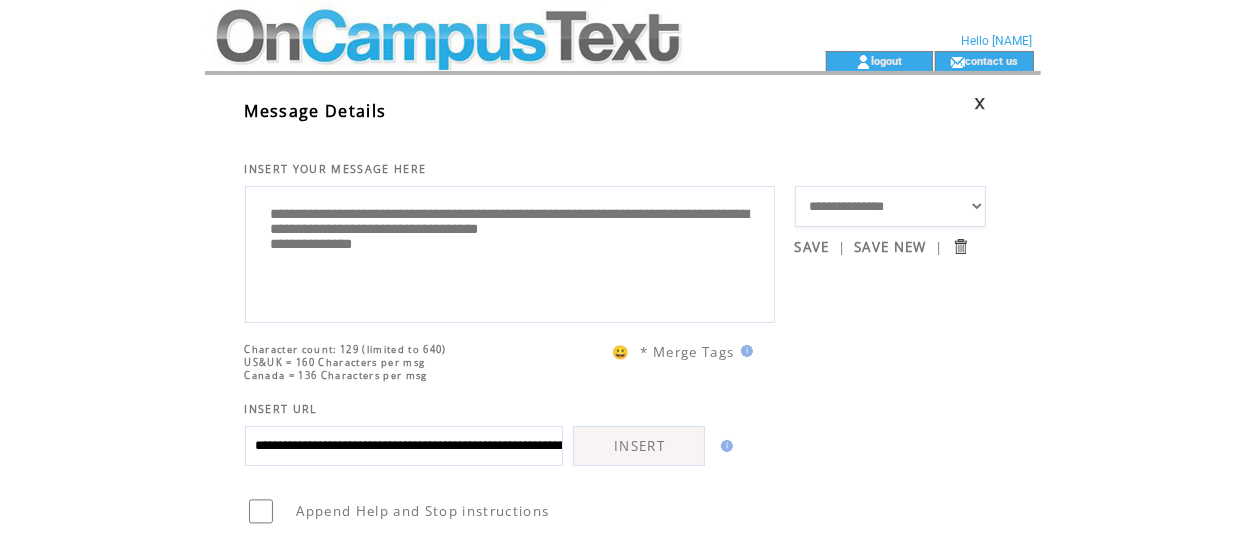 click on "INSERT" at bounding box center (639, 446) 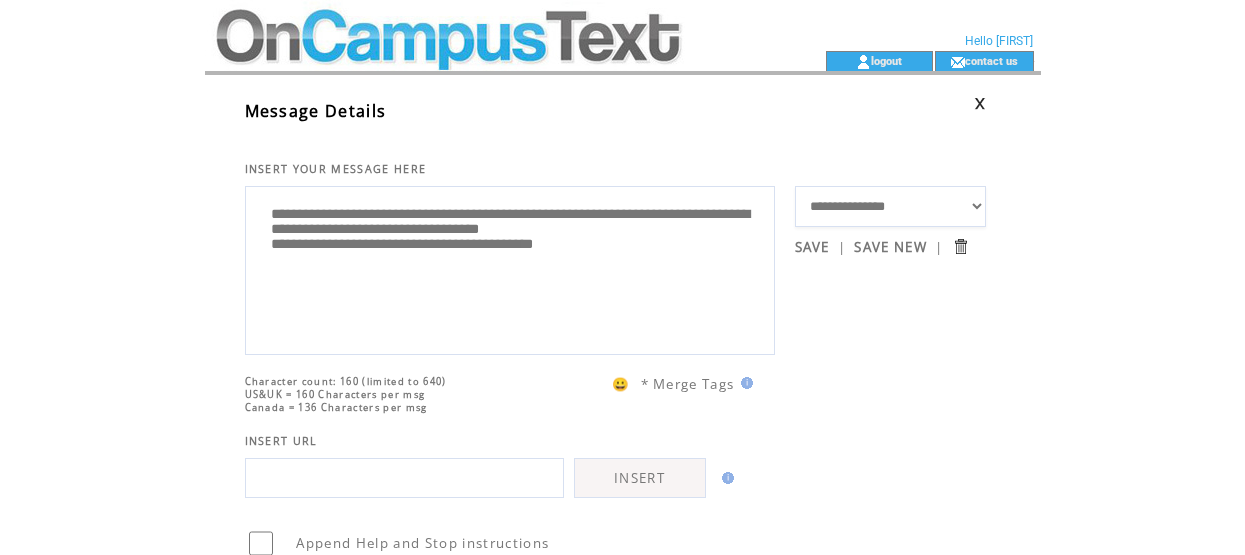 scroll, scrollTop: 0, scrollLeft: 0, axis: both 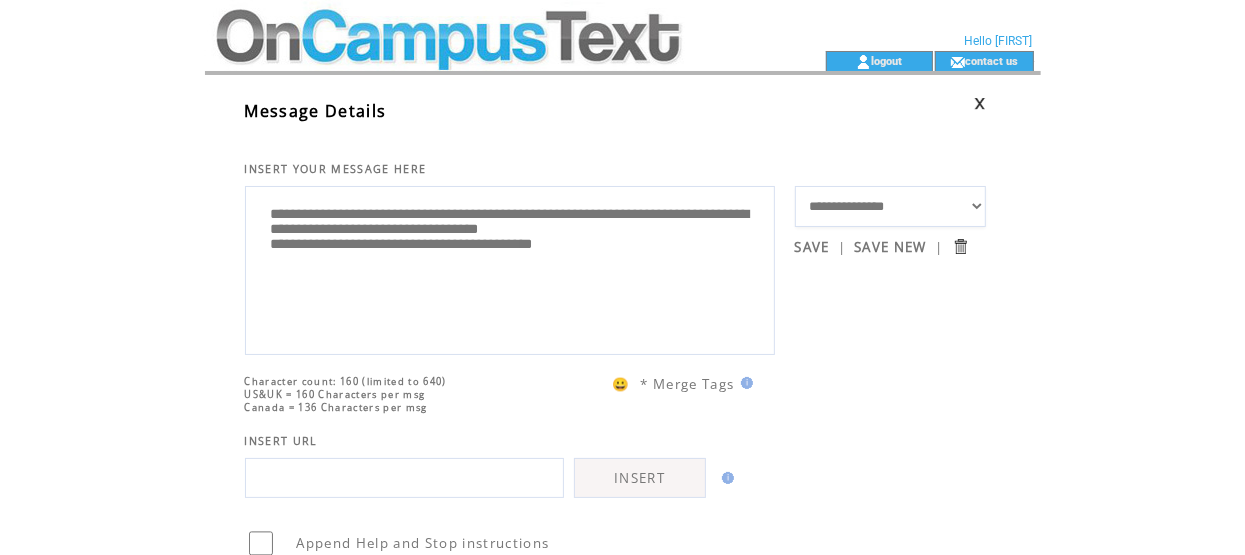 drag, startPoint x: 382, startPoint y: 250, endPoint x: 252, endPoint y: 254, distance: 130.06152 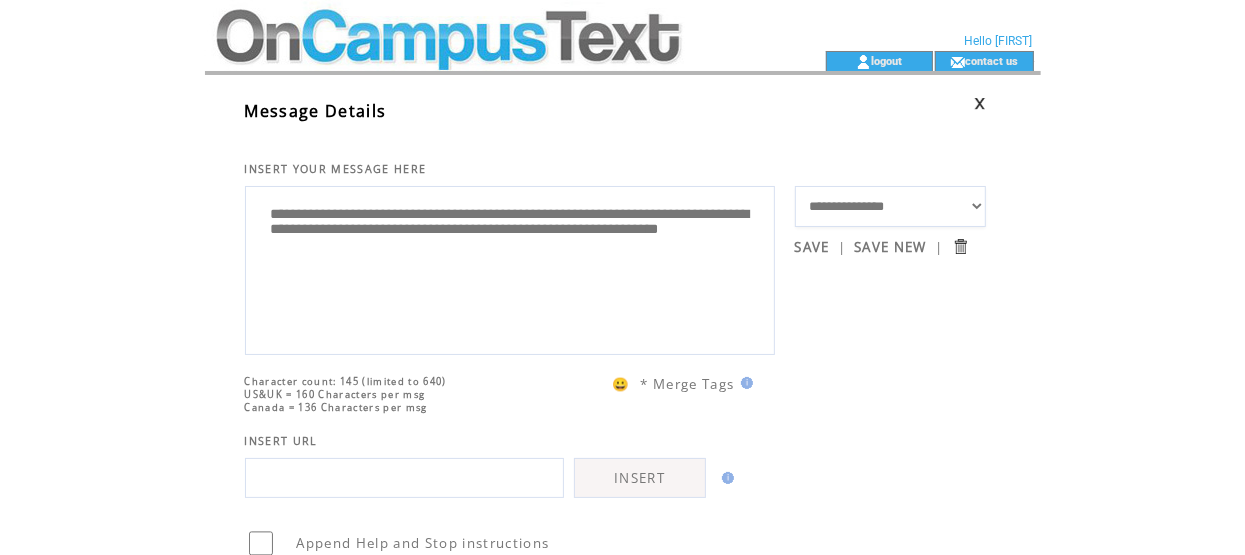 click on "**********" at bounding box center [510, 268] 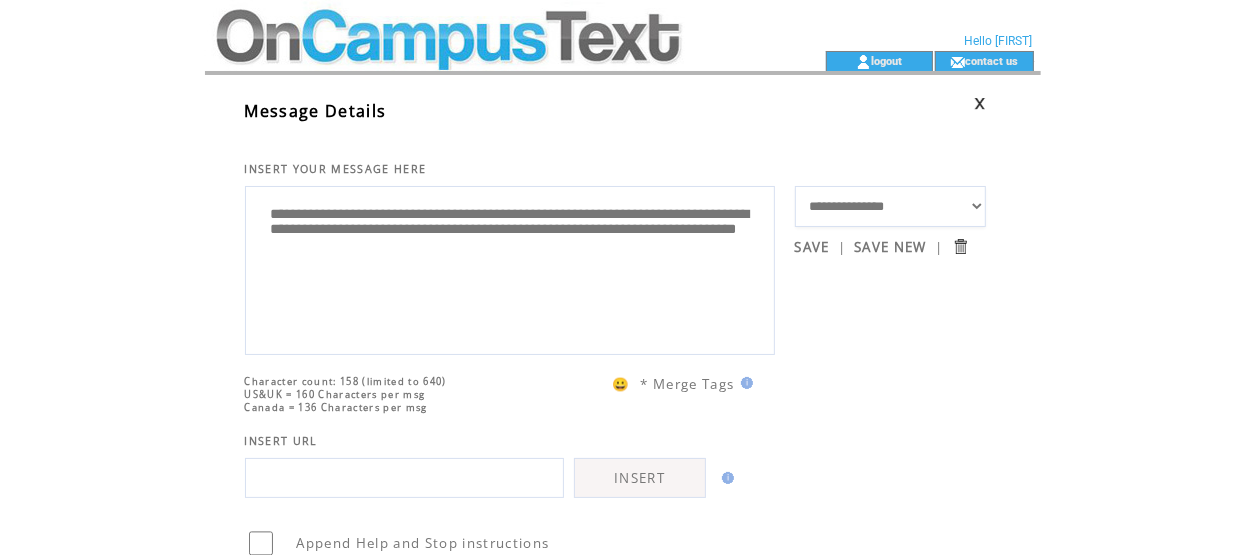 click on "**********" at bounding box center (510, 268) 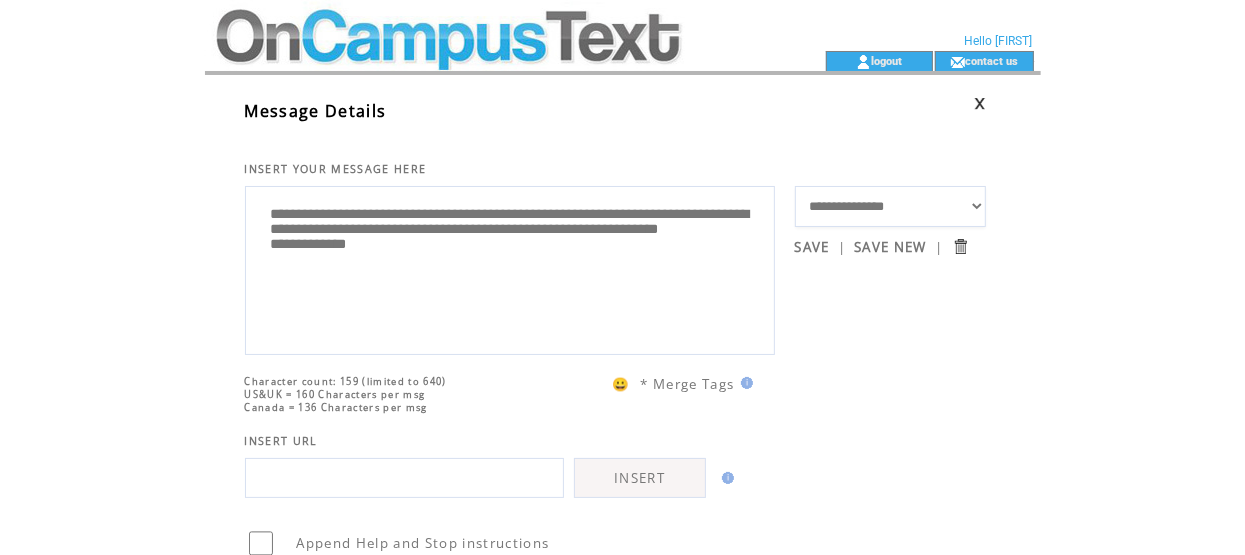 click on "**********" at bounding box center (510, 268) 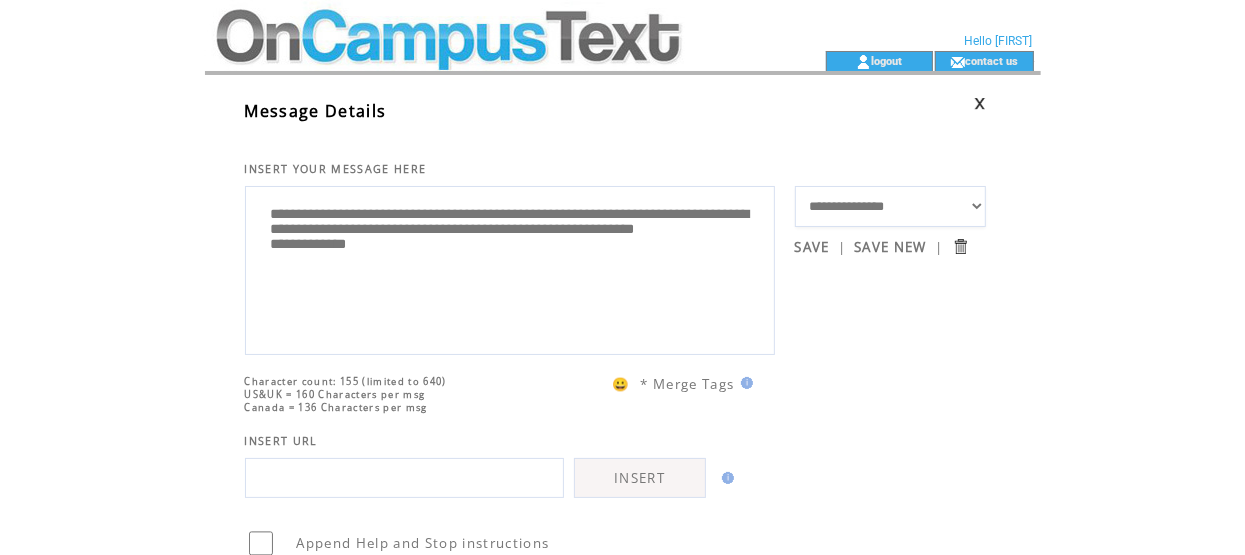 type on "**********" 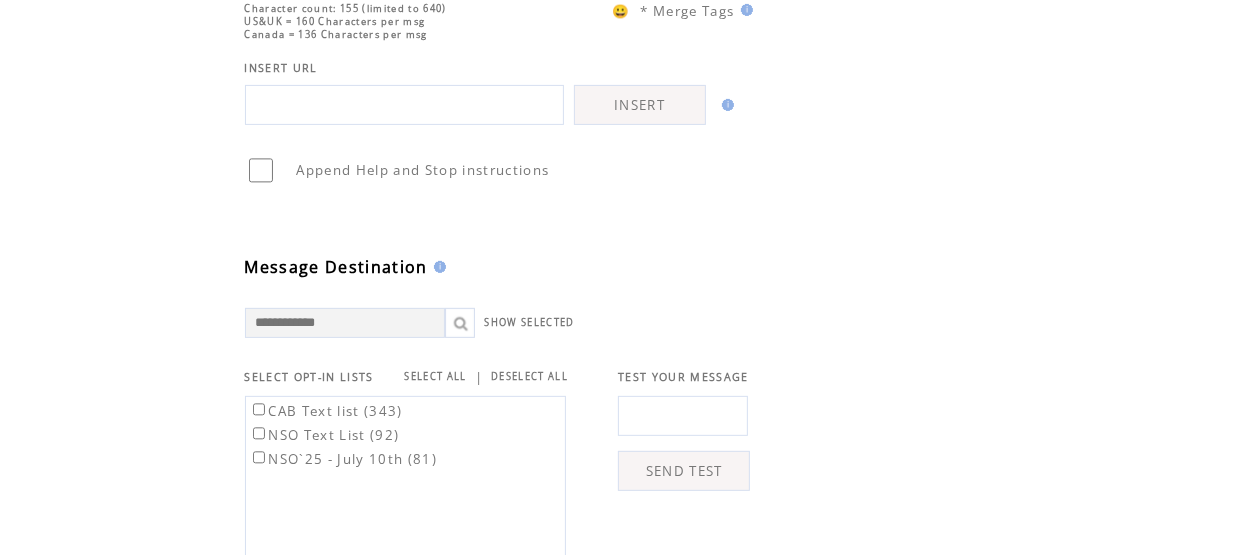 scroll, scrollTop: 399, scrollLeft: 0, axis: vertical 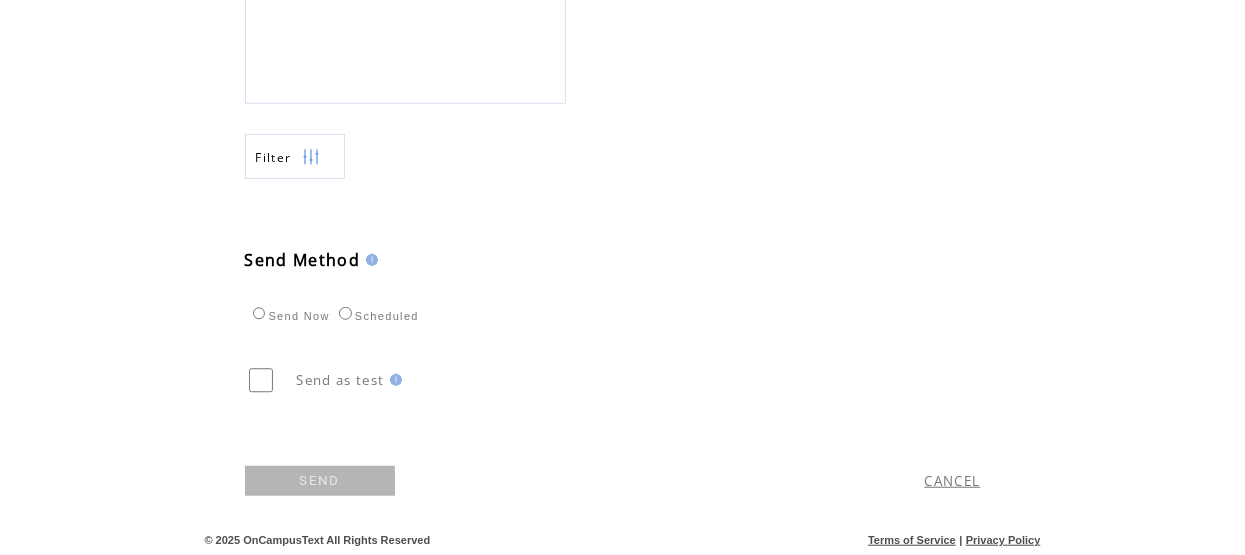 click on "SEND" at bounding box center [320, 481] 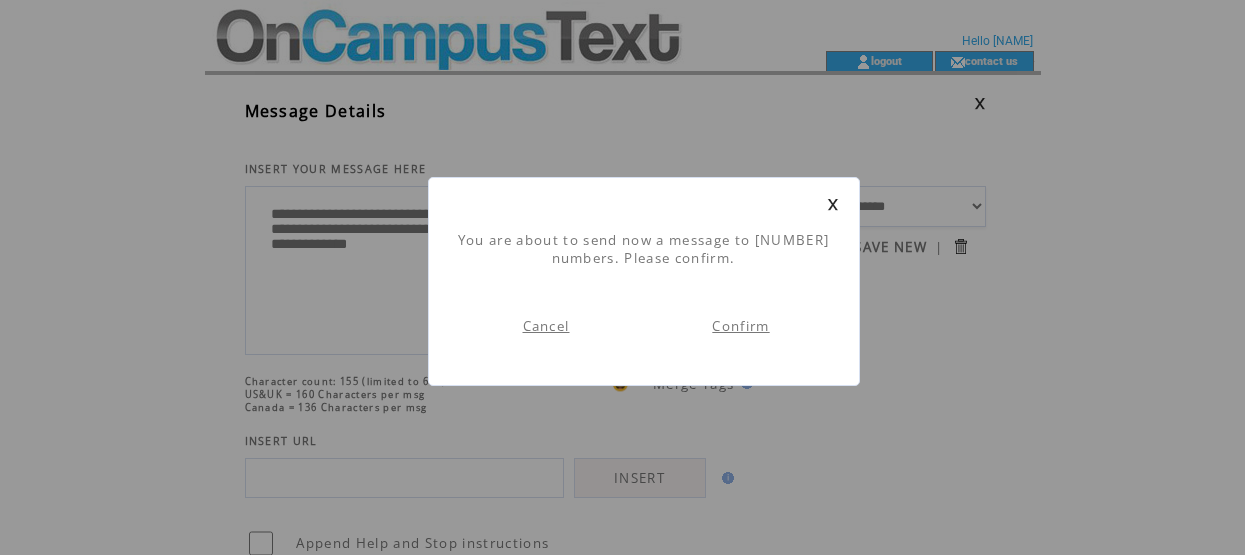 scroll, scrollTop: 1, scrollLeft: 0, axis: vertical 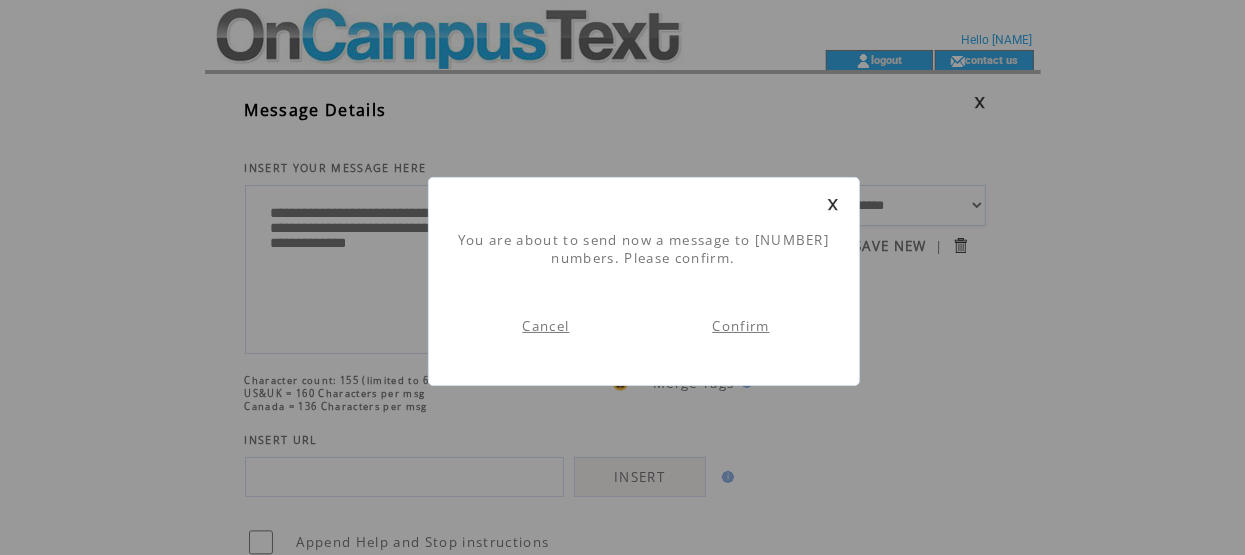 click on "Confirm" at bounding box center (740, 326) 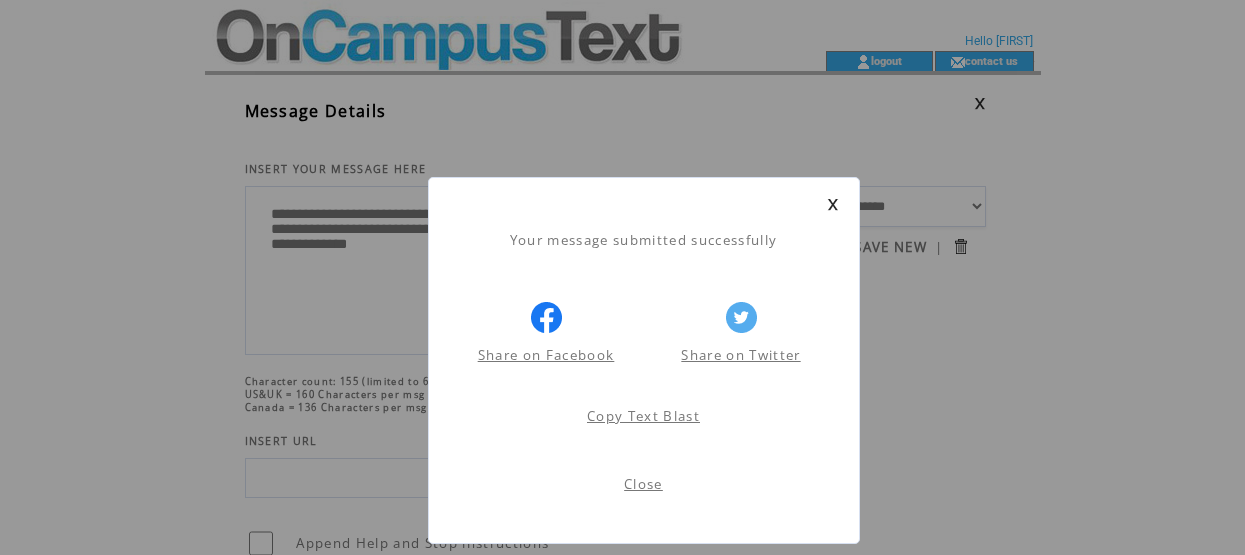 scroll, scrollTop: 1, scrollLeft: 0, axis: vertical 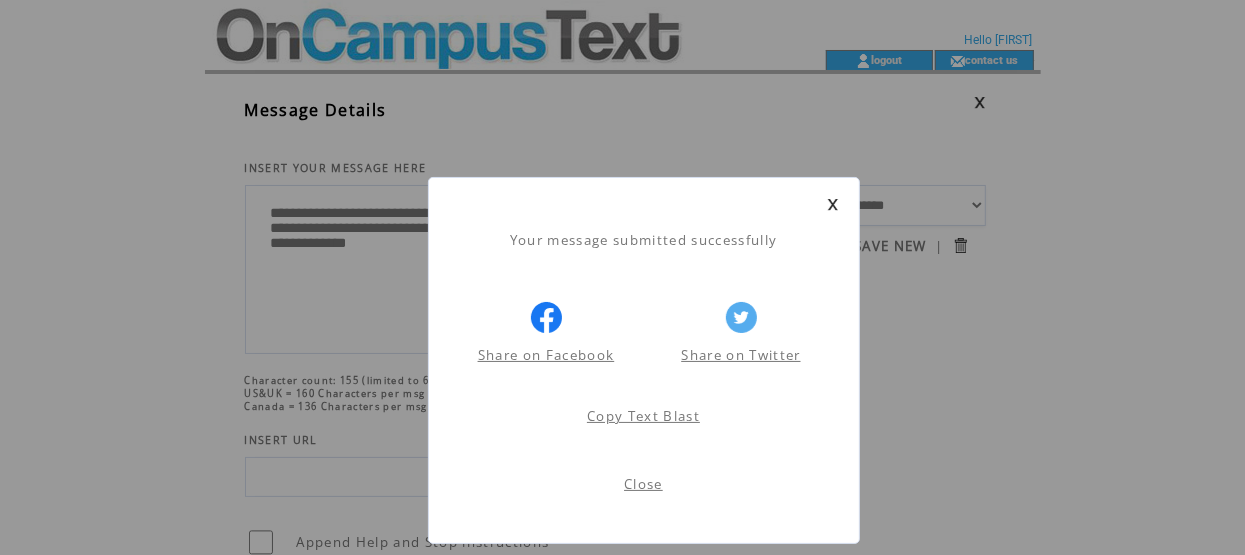 click on "Close" at bounding box center [643, 484] 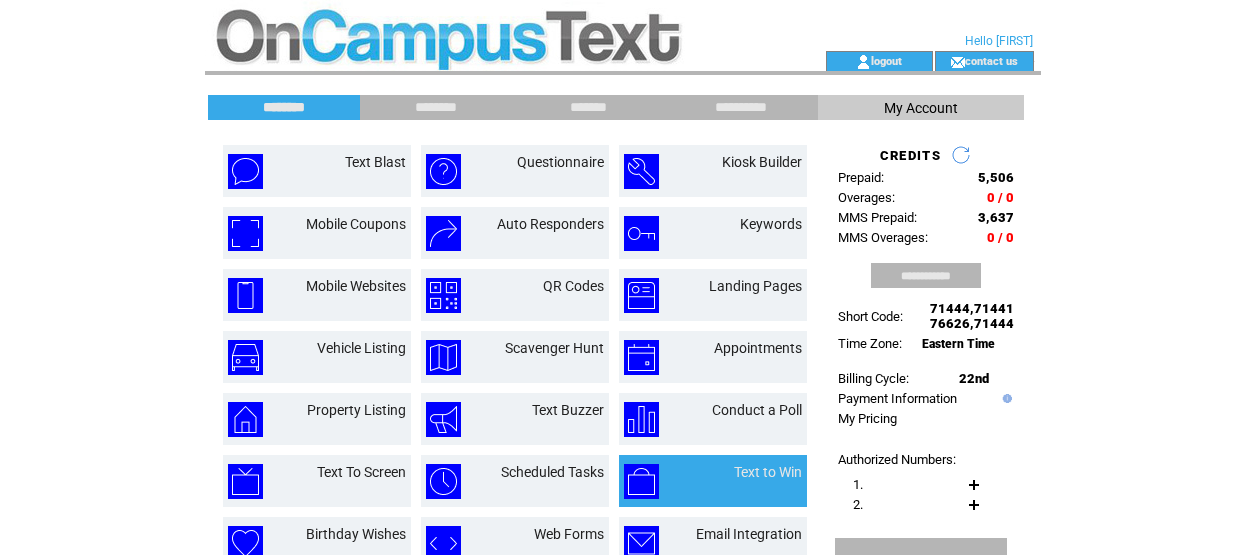 scroll, scrollTop: 0, scrollLeft: 0, axis: both 